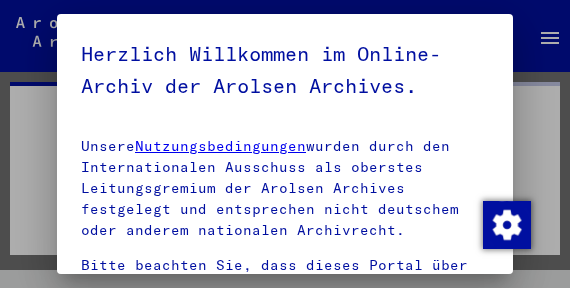 scroll, scrollTop: 0, scrollLeft: 0, axis: both 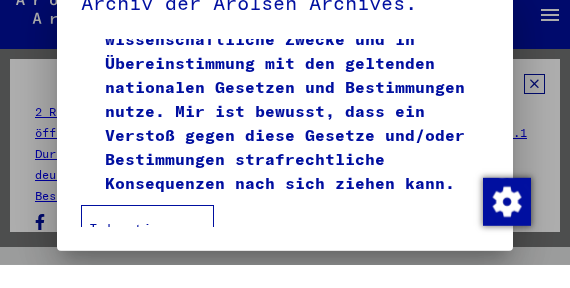 click on "Ich stimme zu" at bounding box center [147, 252] 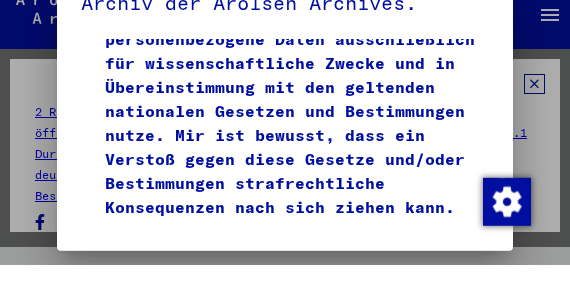 scroll, scrollTop: 729, scrollLeft: 0, axis: vertical 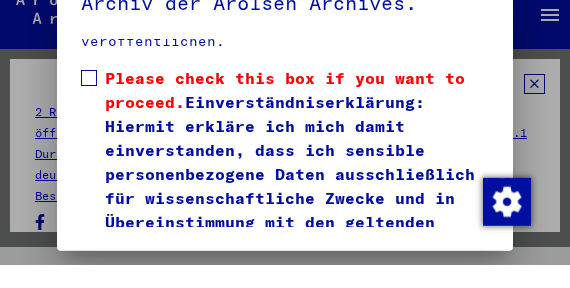 click at bounding box center (89, 101) 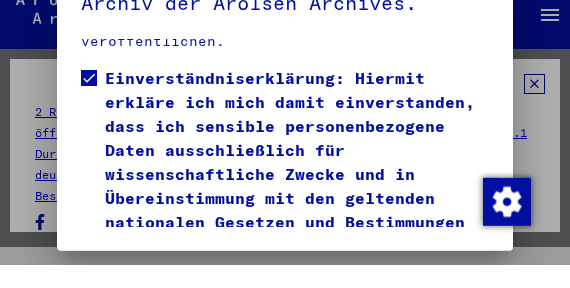 scroll, scrollTop: 864, scrollLeft: 0, axis: vertical 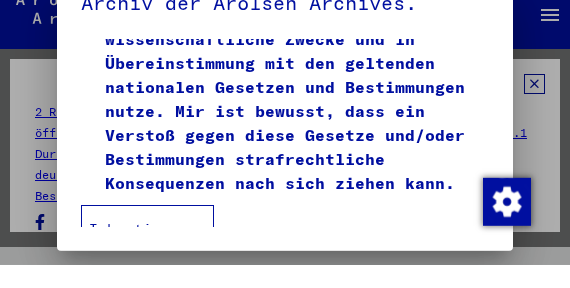 click on "Ich stimme zu" at bounding box center [147, 252] 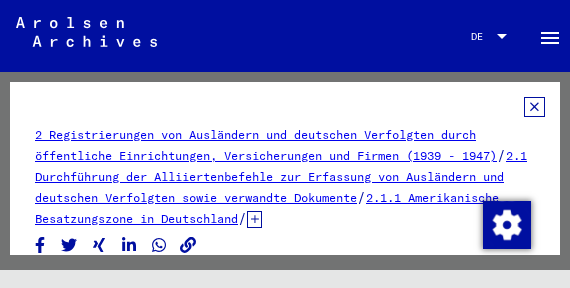 click 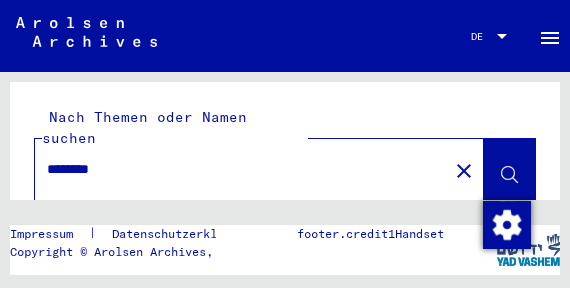 drag, startPoint x: 133, startPoint y: 148, endPoint x: 44, endPoint y: 141, distance: 89.27486 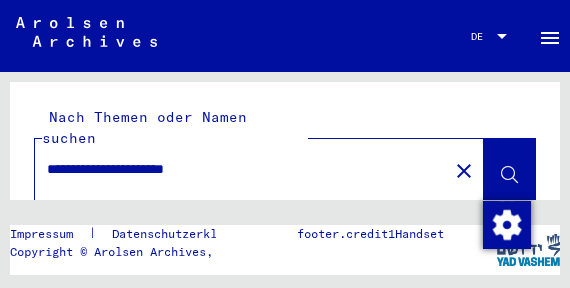 type on "**********" 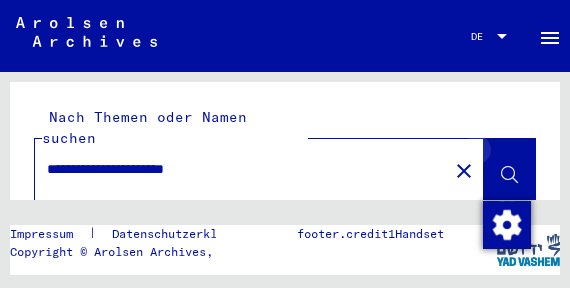 click 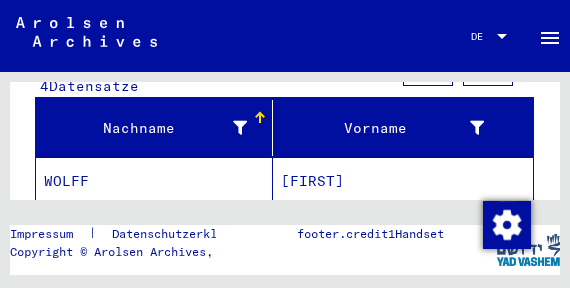 scroll, scrollTop: 267, scrollLeft: 0, axis: vertical 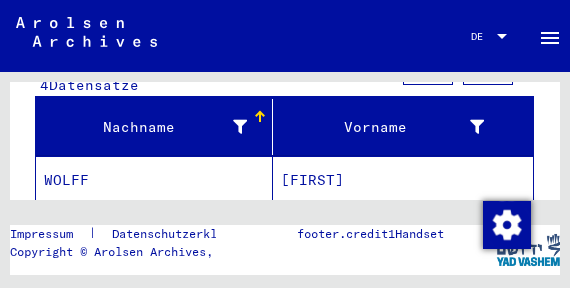 click on "WOLFF" at bounding box center [154, 230] 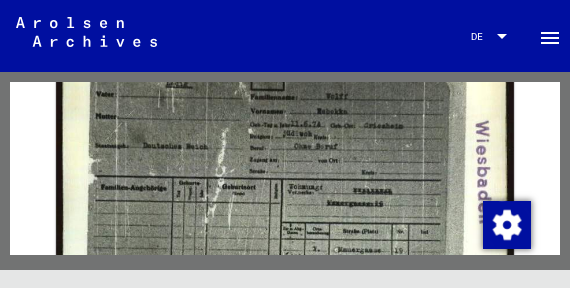 scroll, scrollTop: 389, scrollLeft: 0, axis: vertical 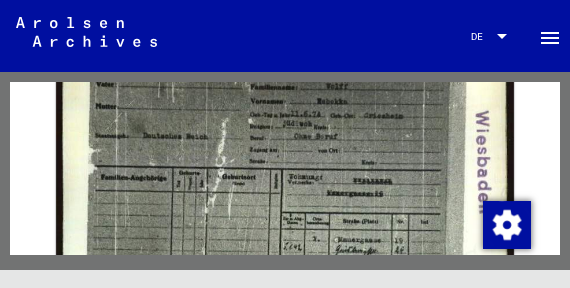 click 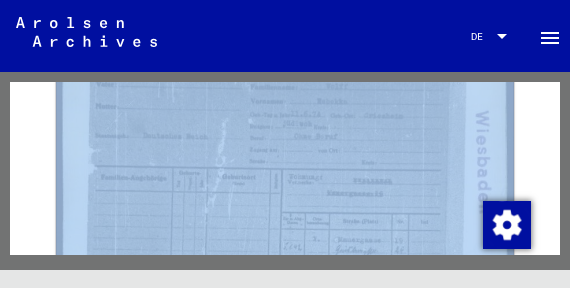 click 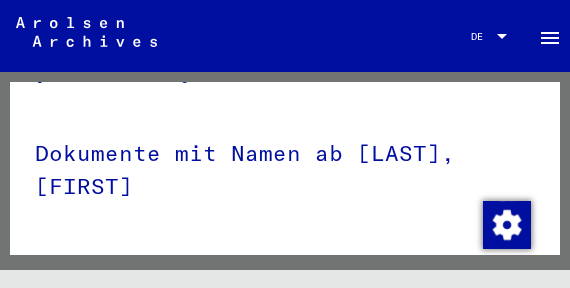 scroll, scrollTop: 0, scrollLeft: 0, axis: both 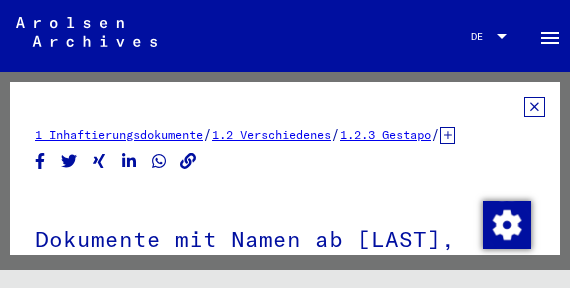 click 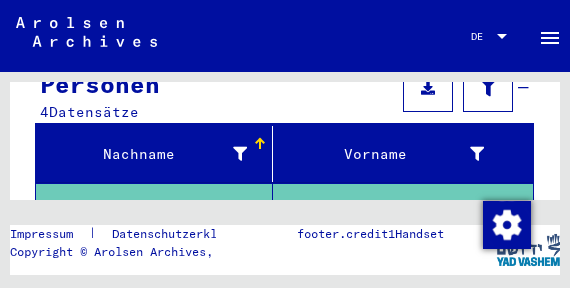 scroll, scrollTop: 308, scrollLeft: 0, axis: vertical 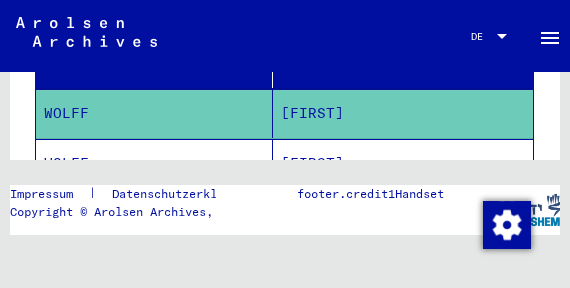 click on "WOLFF" at bounding box center (154, 213) 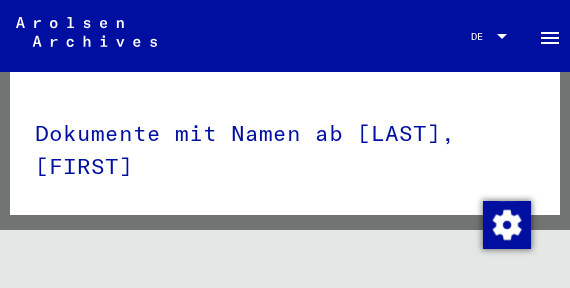 scroll, scrollTop: 0, scrollLeft: 0, axis: both 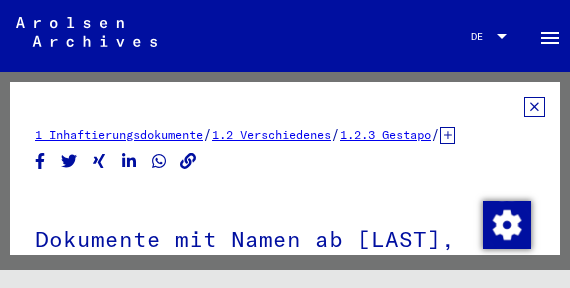 click 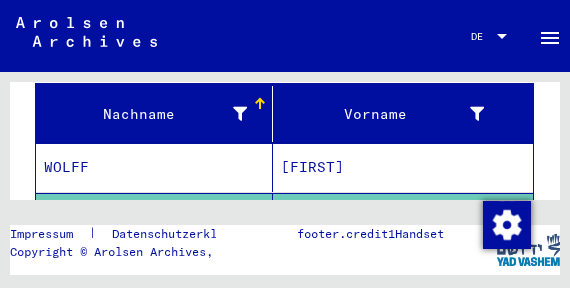 scroll, scrollTop: 278, scrollLeft: 0, axis: vertical 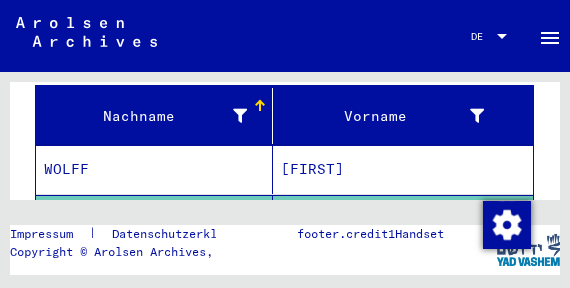 click on "WOLFF" at bounding box center (154, 219) 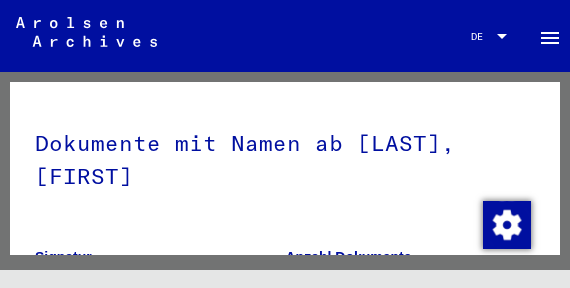 scroll, scrollTop: 23, scrollLeft: 0, axis: vertical 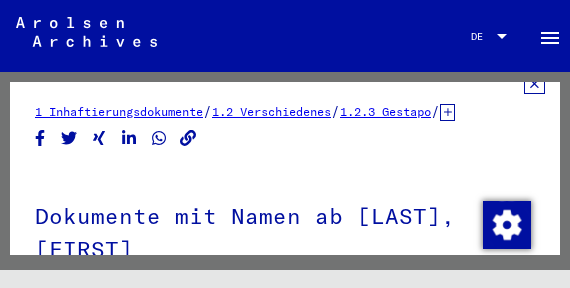 click 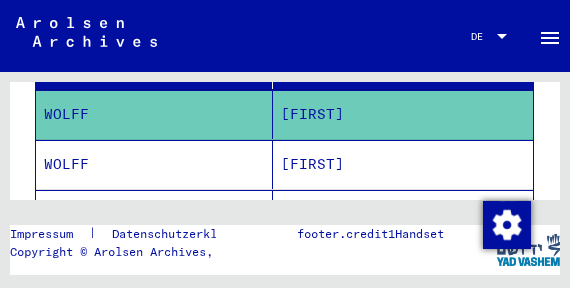 scroll, scrollTop: 382, scrollLeft: 0, axis: vertical 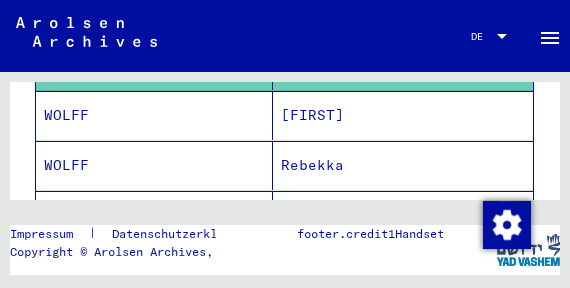 click on "WOLFF" at bounding box center (154, 215) 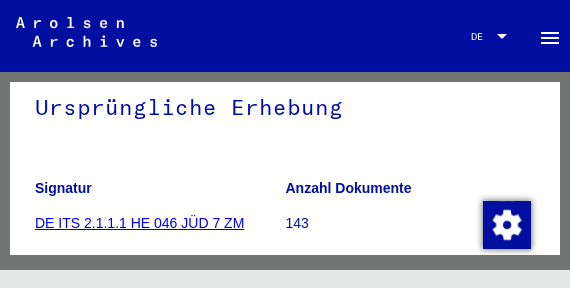 scroll, scrollTop: 2, scrollLeft: 0, axis: vertical 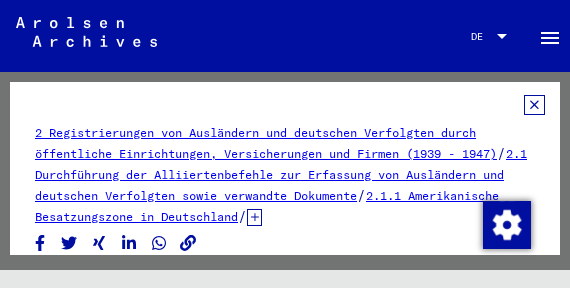 click 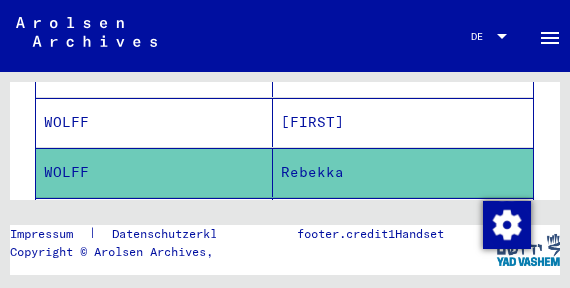 scroll, scrollTop: 420, scrollLeft: 0, axis: vertical 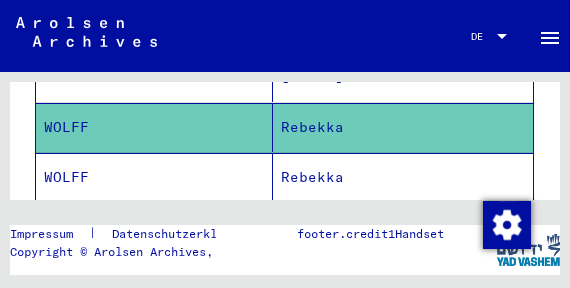 click on "WOLFF" 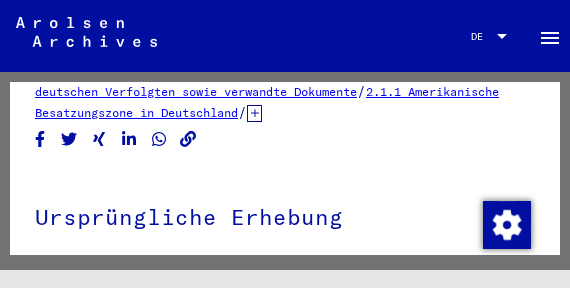 scroll, scrollTop: 0, scrollLeft: 0, axis: both 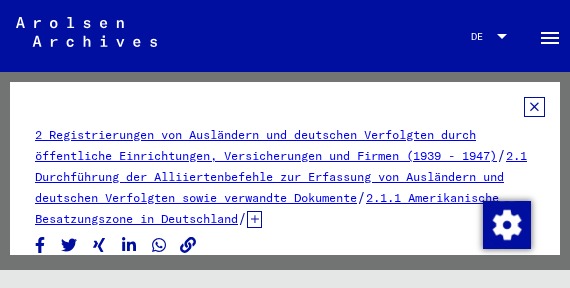 click 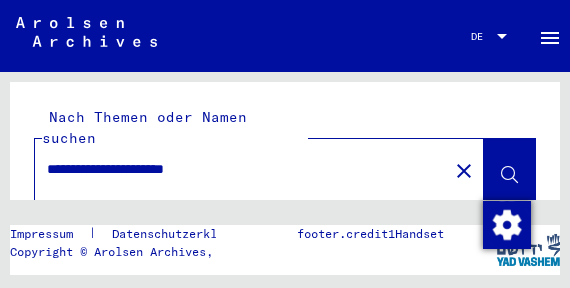 drag, startPoint x: 160, startPoint y: 148, endPoint x: 47, endPoint y: 150, distance: 113.0177 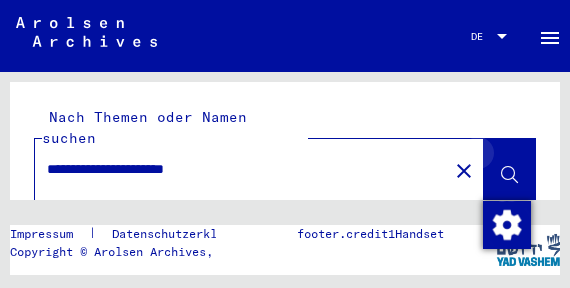 drag, startPoint x: 47, startPoint y: 150, endPoint x: 500, endPoint y: 156, distance: 453.03973 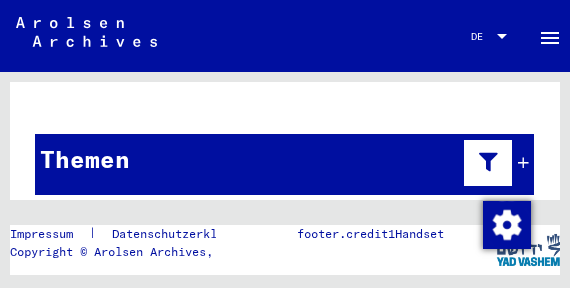 scroll, scrollTop: 531, scrollLeft: 0, axis: vertical 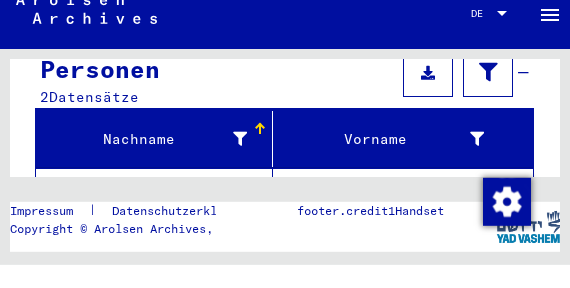 click on "[LAST]" at bounding box center [154, 265] 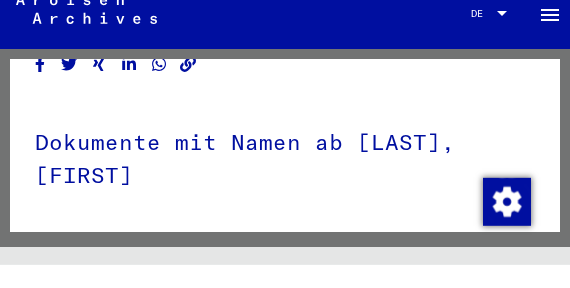 scroll, scrollTop: 0, scrollLeft: 0, axis: both 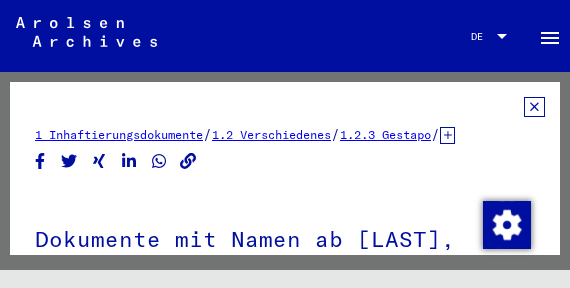 click 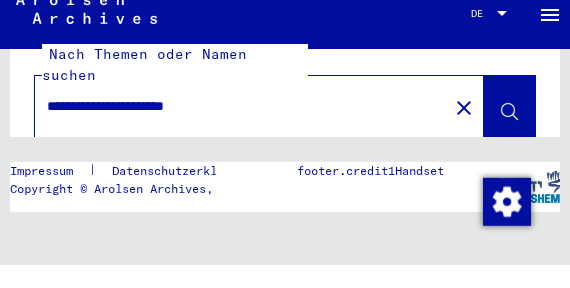 scroll, scrollTop: 0, scrollLeft: 0, axis: both 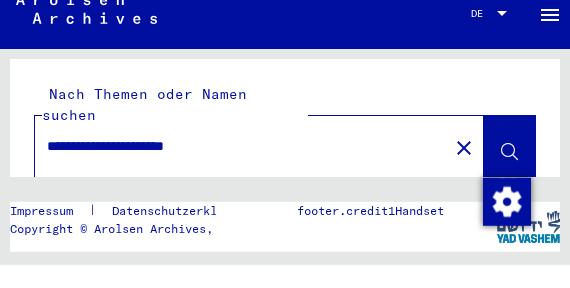 drag, startPoint x: 162, startPoint y: 127, endPoint x: 21, endPoint y: 123, distance: 141.05673 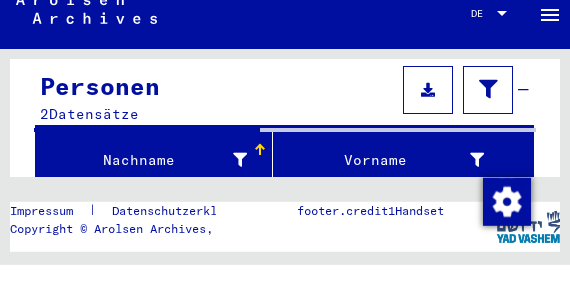 scroll, scrollTop: 268, scrollLeft: 0, axis: vertical 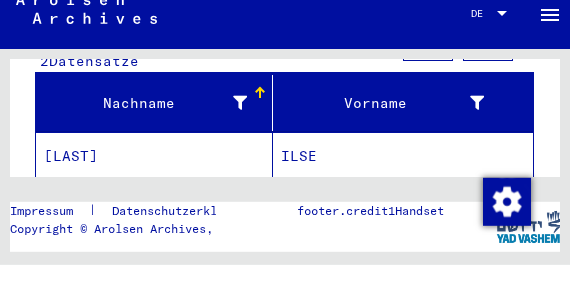 type on "**********" 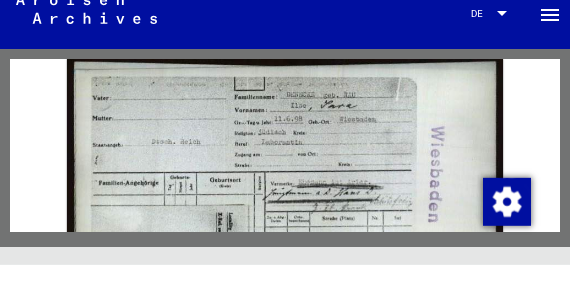 scroll, scrollTop: 116, scrollLeft: 0, axis: vertical 